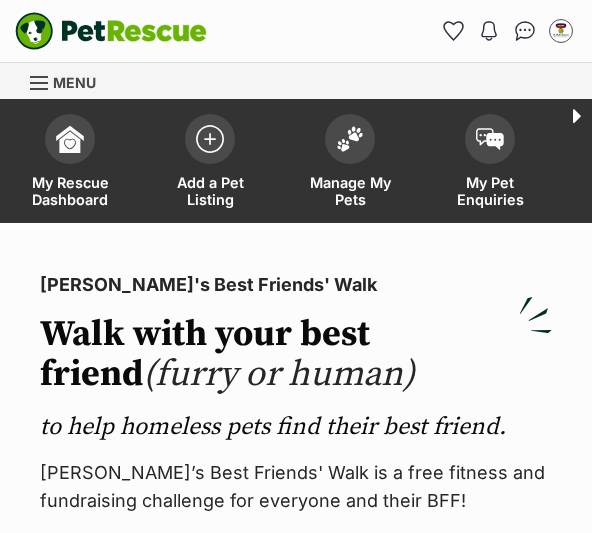 scroll, scrollTop: 0, scrollLeft: 0, axis: both 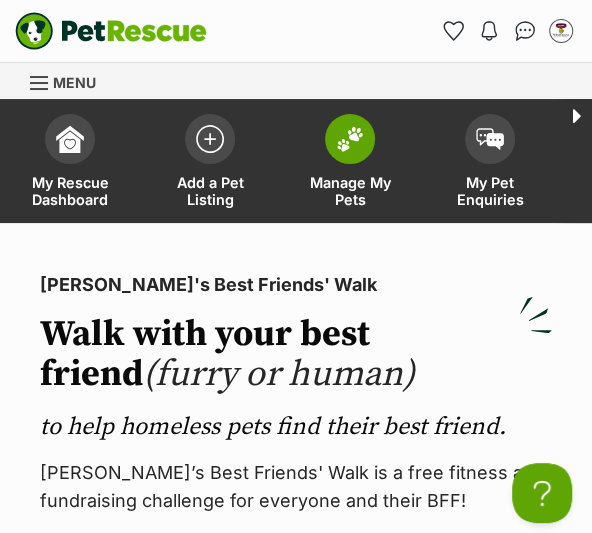 click on "Manage My Pets" at bounding box center (350, 191) 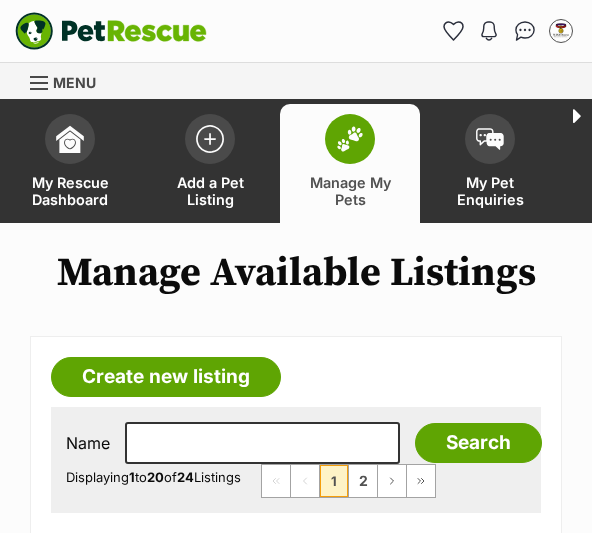 scroll, scrollTop: 0, scrollLeft: 0, axis: both 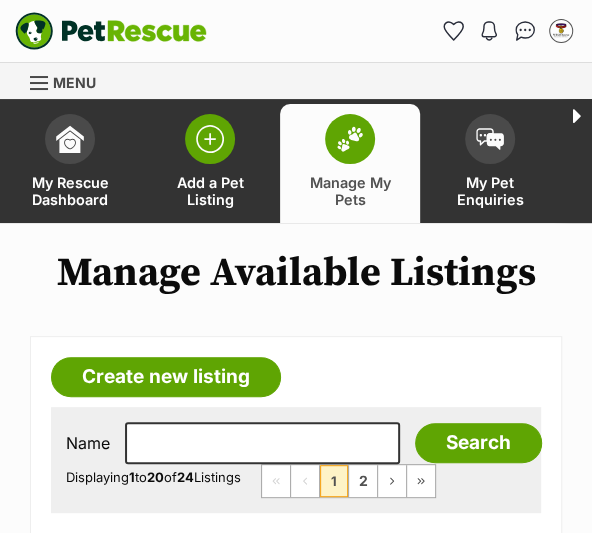 click on "Add a Pet Listing" at bounding box center (210, 191) 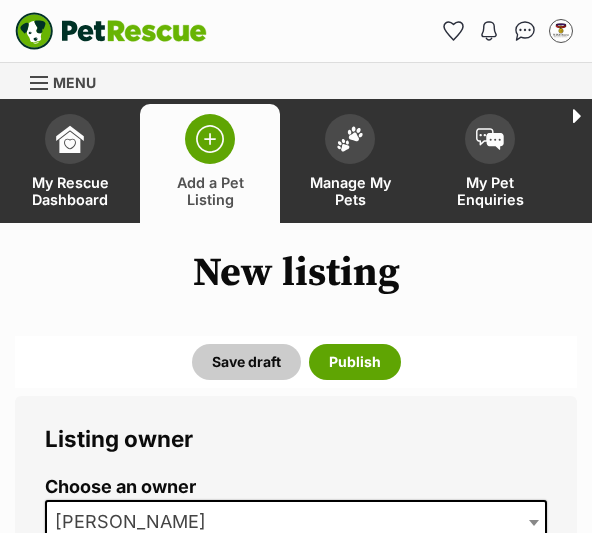 scroll, scrollTop: 0, scrollLeft: 0, axis: both 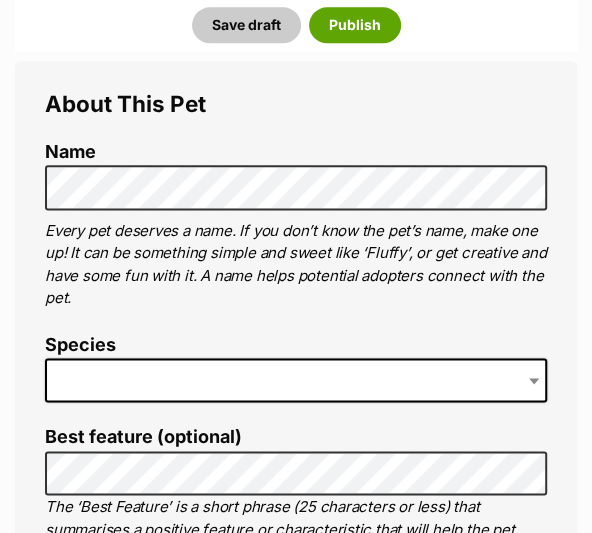 click at bounding box center [296, 380] 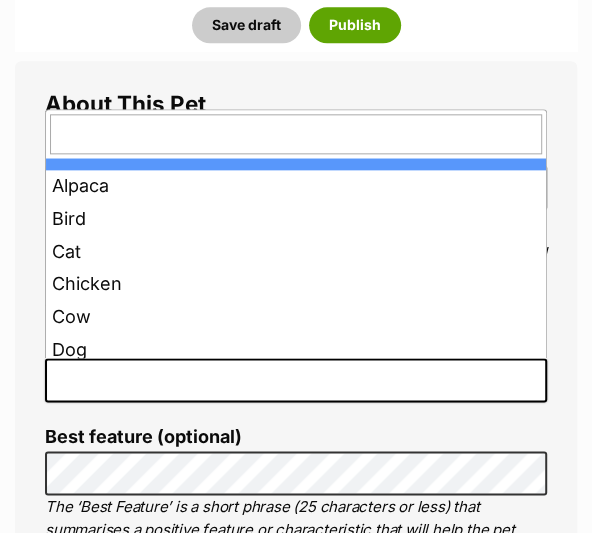 type on "d" 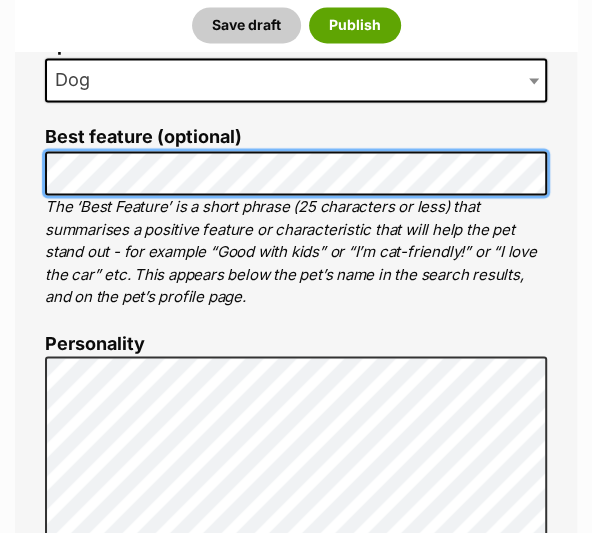 scroll, scrollTop: 1041, scrollLeft: 0, axis: vertical 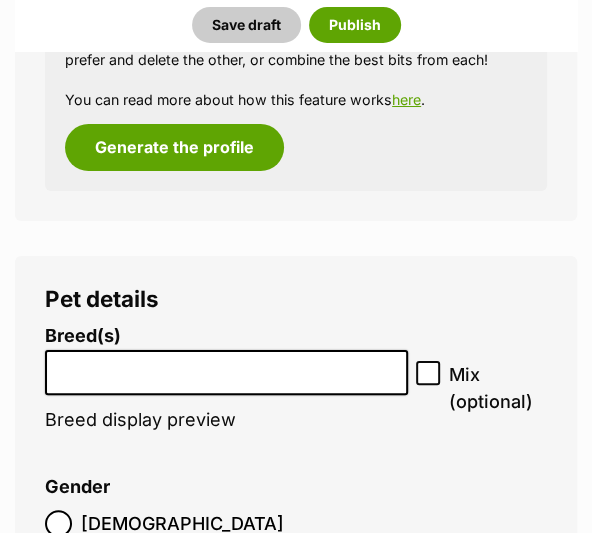 click at bounding box center [226, 367] 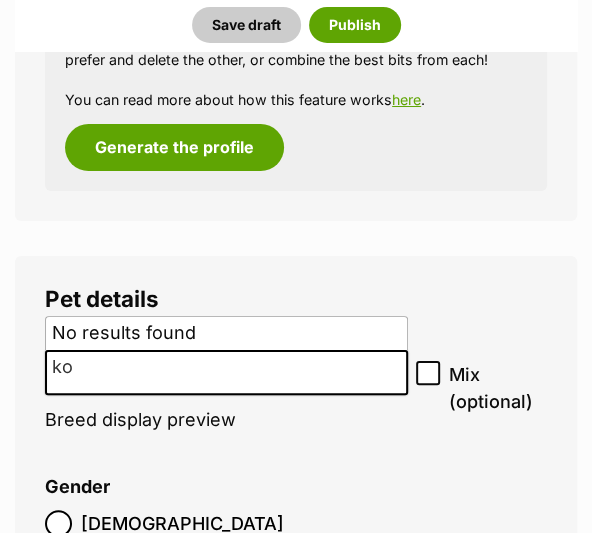 type on "k" 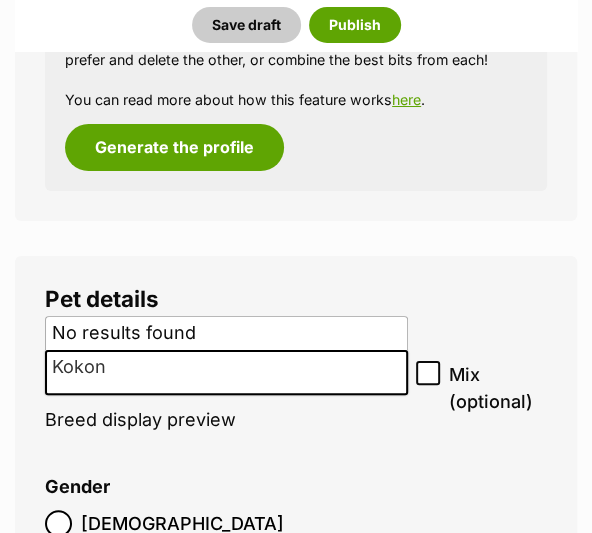 type on "Kokoni" 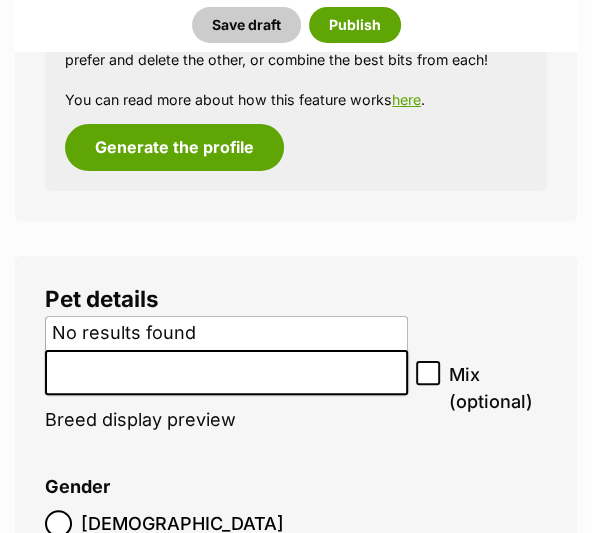 click on "Breed(s)
Affenpinscher
Afghan Hound
Airedale Terrier
Akita
Akita (Japanese)
Alaskan Husky
Alaskan Malamute
American Bulldog
American Eskimo Dog
American Foxhound
American Hairless Terrier
American Staffordshire Terrier
Anatolian Shepherd Dog
Australasian Bosdog
Australian Bulldog
Australian Cattle Dog
Australian Cobberdog
Australian Kelpie
Australian Koolie
Australian Shepherd
Australian Silky Terrier
Australian Stumpy Tail Cattle Dog
Australian Terrier
Azawakh
Basenji
Basset Fauve de Bretagne
Basset Hound
Beagle
Bearded Collie
Beauceron ([PERSON_NAME] de Beauce)
Bedlington Terrier
Belgian Malinois
Belgian Shepherd Dog
Belgian Shepherd Dog (Groenendael)
Belgian Shepherd Dog (Laekenois)
Belgian Shepherd Dog (Malinois)
Belgian Shepherd Dog (Tervueren)
Bergamasco Shepherd Dog
Bernese Mountain Dog
Bichon Frise
Biewer Terrier
Black and Tan Coonhound
Bloodhound
Bluetick Coonhound
Boerboel
Bolognese
Border Collie
Border Terrier" at bounding box center (226, 388) 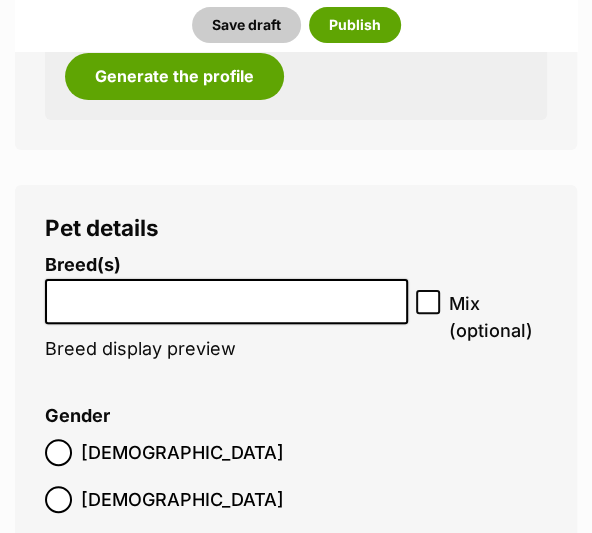 scroll, scrollTop: 2507, scrollLeft: 0, axis: vertical 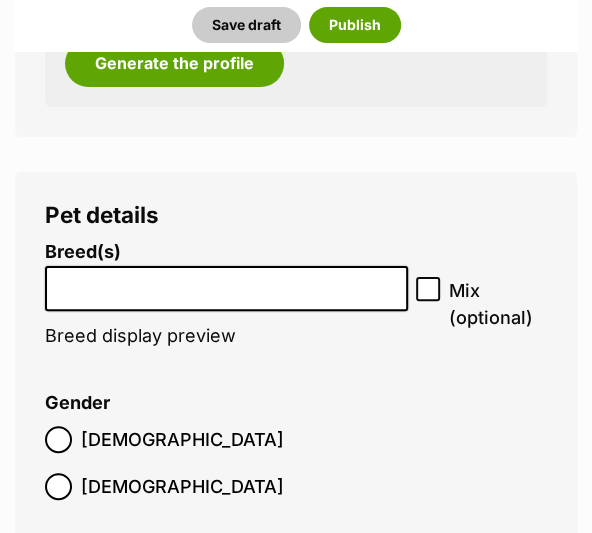 click at bounding box center (226, 283) 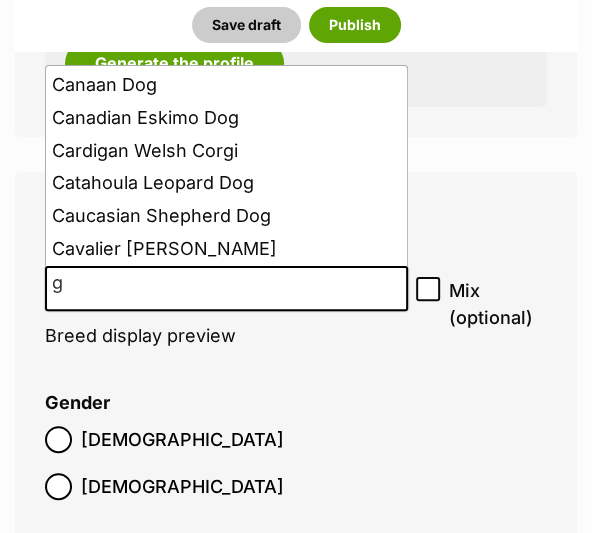 scroll, scrollTop: 0, scrollLeft: 0, axis: both 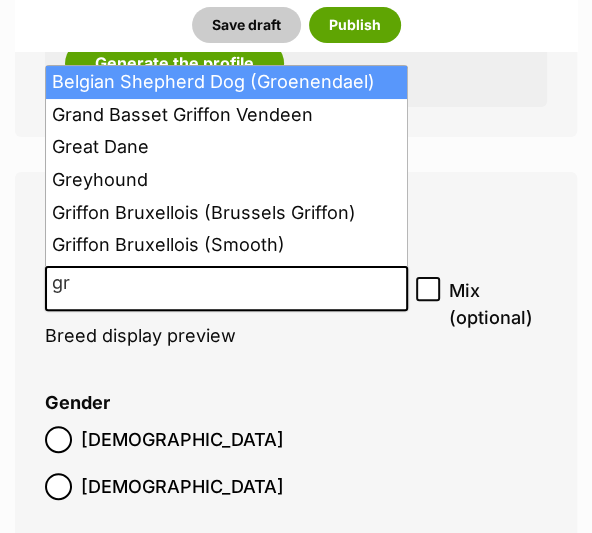 type on "g" 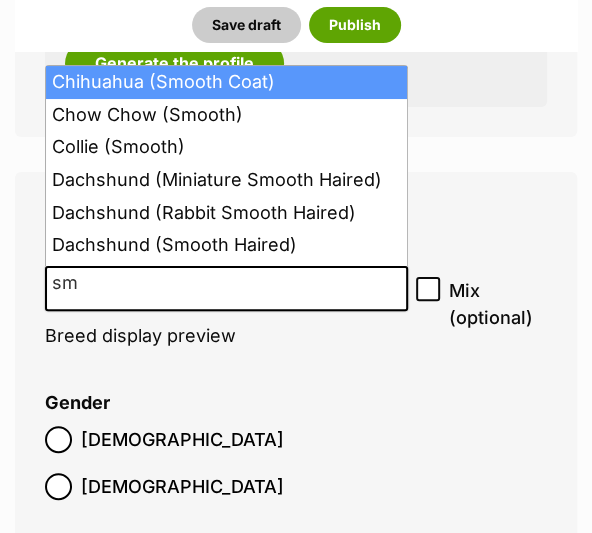 type on "s" 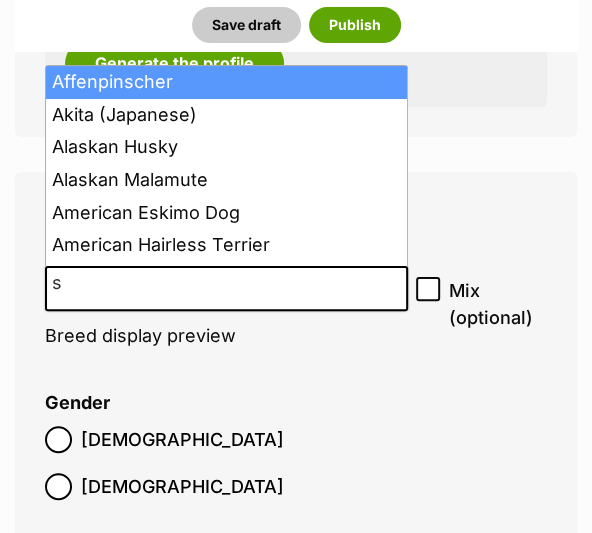 type 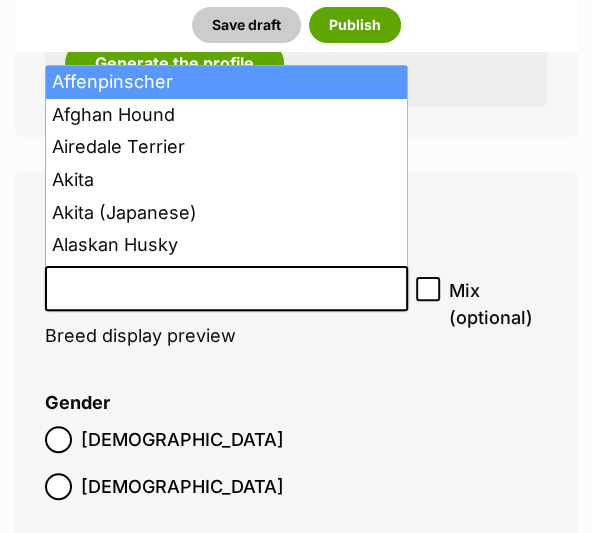 click on "Gender
[DEMOGRAPHIC_DATA]
[DEMOGRAPHIC_DATA]" at bounding box center (296, 452) 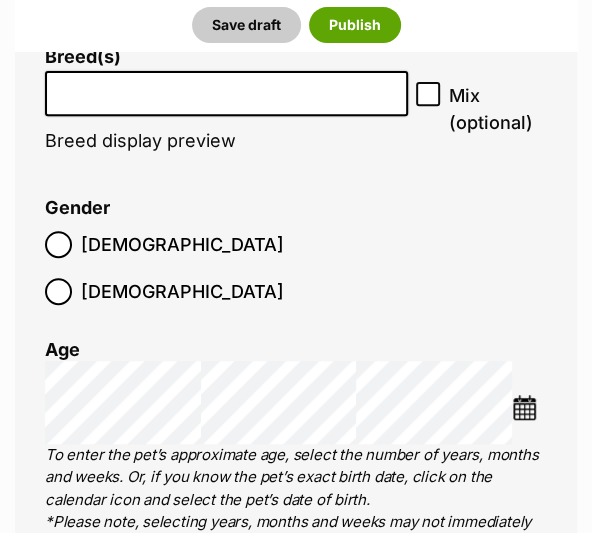 scroll, scrollTop: 2708, scrollLeft: 0, axis: vertical 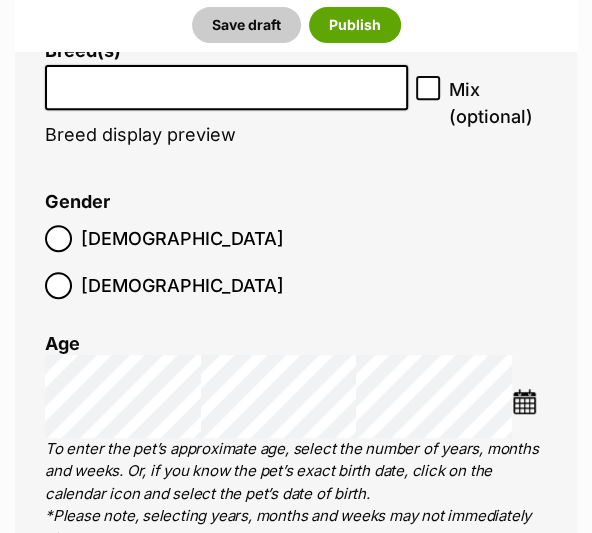 click on "[DEMOGRAPHIC_DATA]" at bounding box center (182, 238) 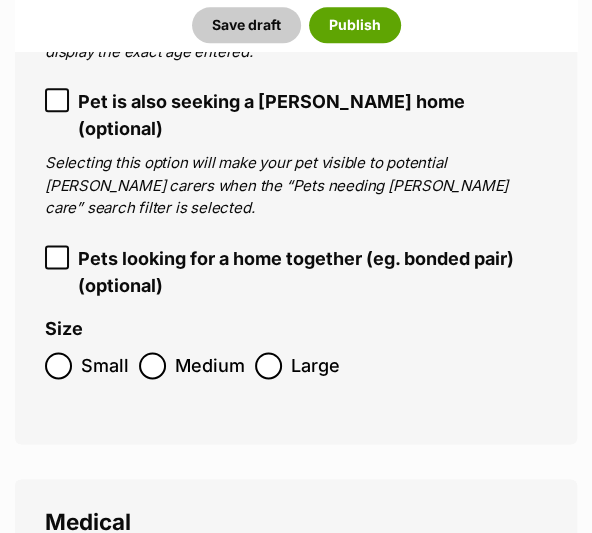 scroll, scrollTop: 3218, scrollLeft: 0, axis: vertical 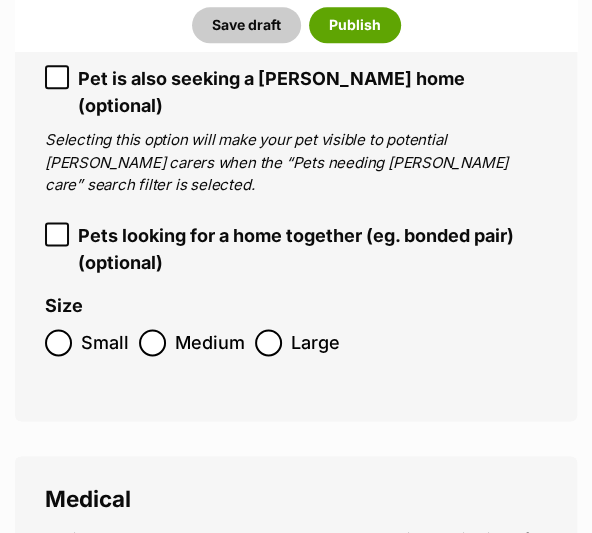 click on "Small" at bounding box center (105, 342) 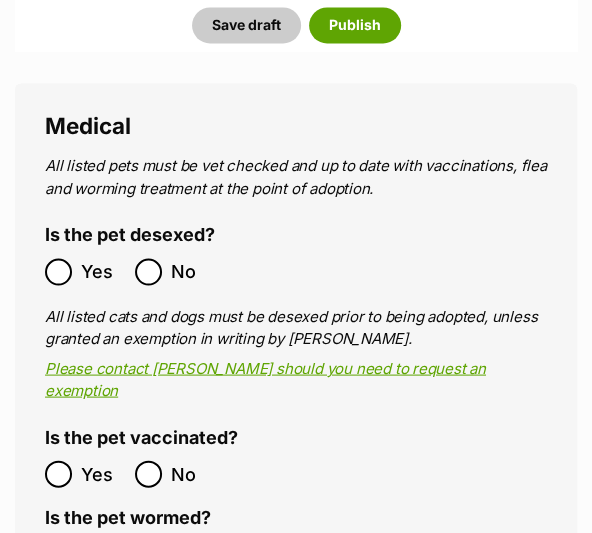 scroll, scrollTop: 3597, scrollLeft: 0, axis: vertical 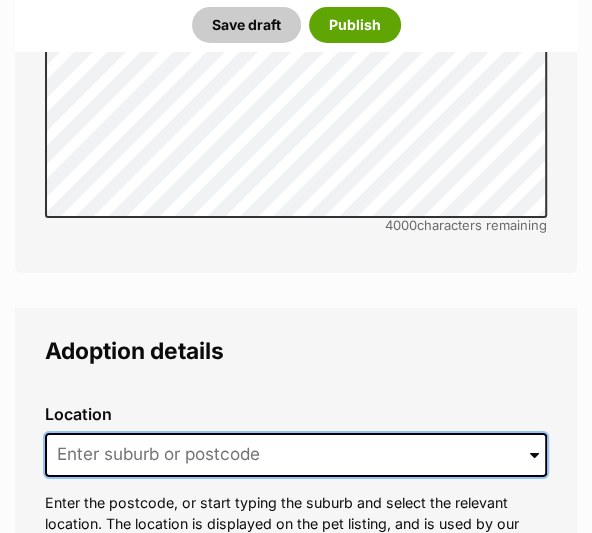 click at bounding box center [296, 455] 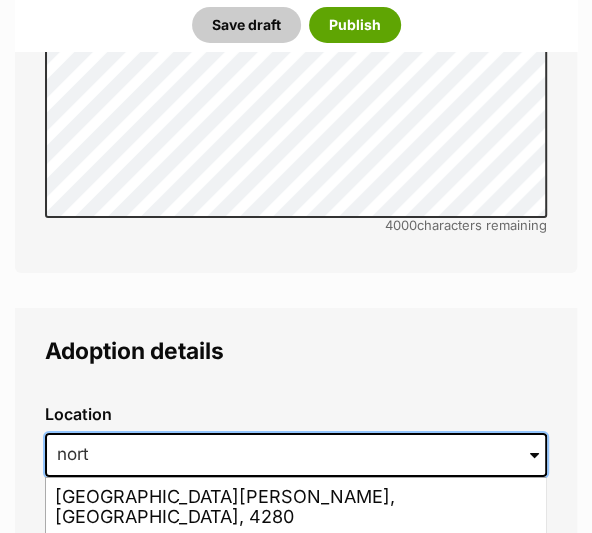 type on "north" 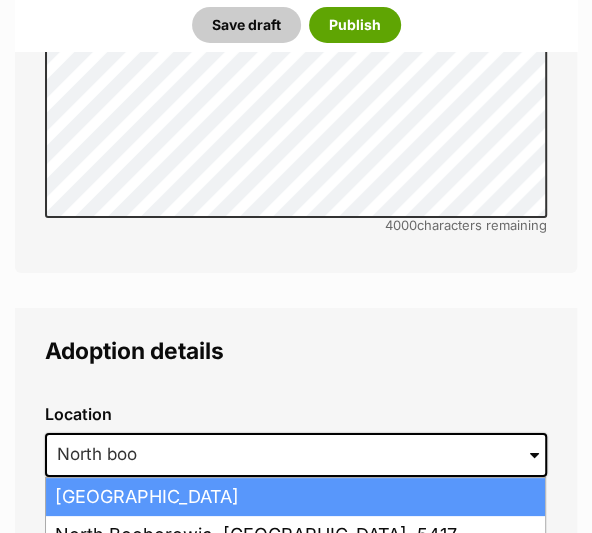 click on "[GEOGRAPHIC_DATA]" at bounding box center (295, 497) 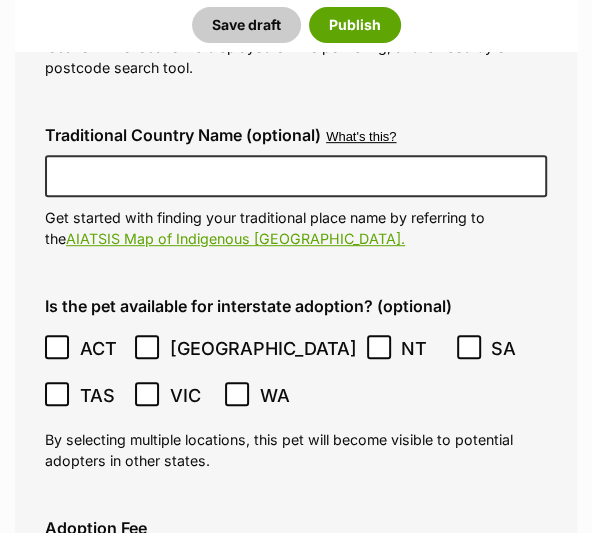 scroll, scrollTop: 5264, scrollLeft: 0, axis: vertical 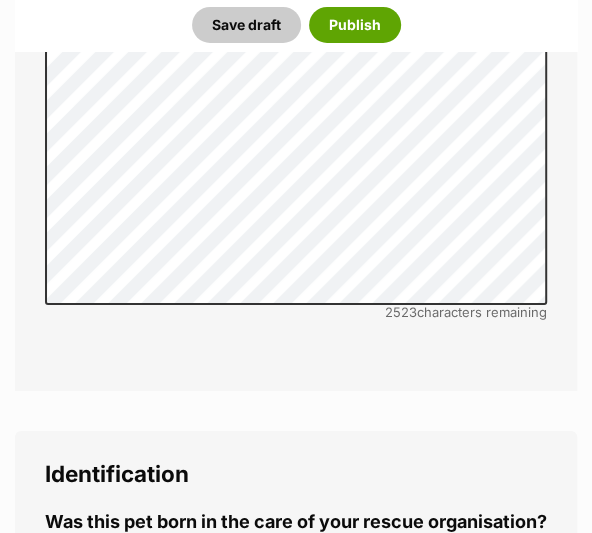 click on "No" at bounding box center (148, 559) 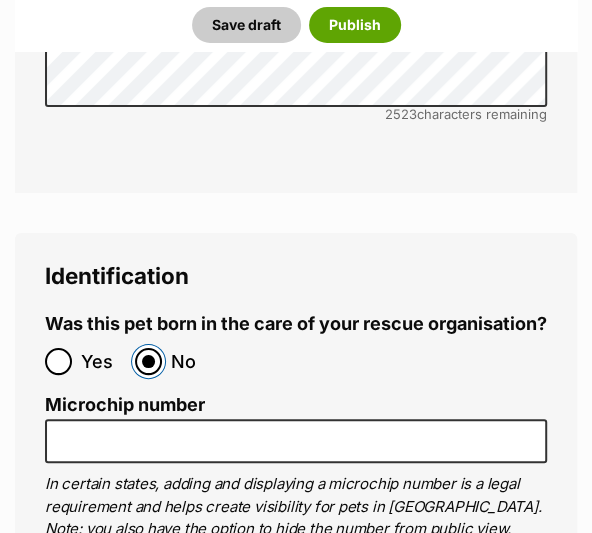 scroll, scrollTop: 7416, scrollLeft: 0, axis: vertical 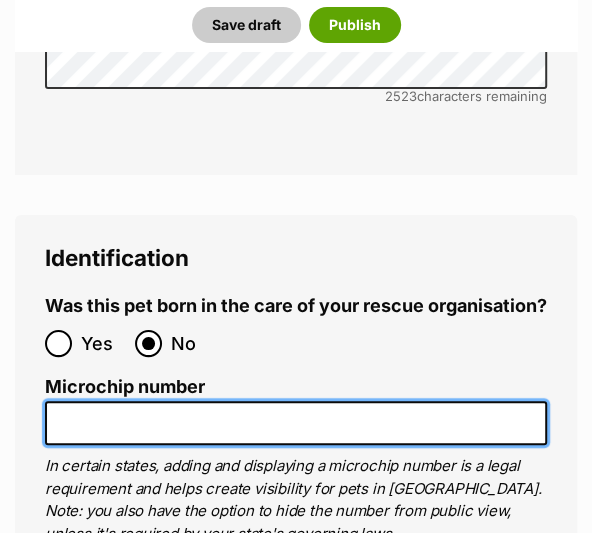 click on "Microchip number" at bounding box center (296, 423) 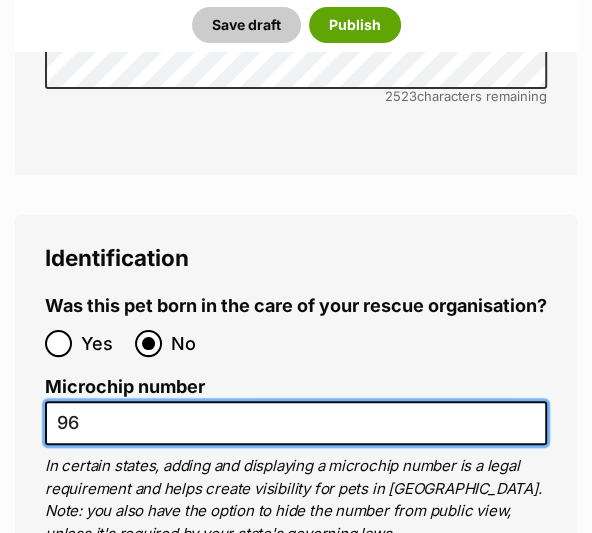 type on "9" 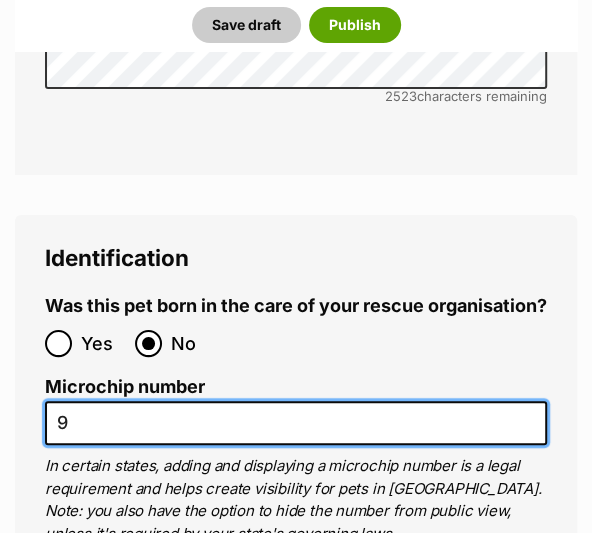 type 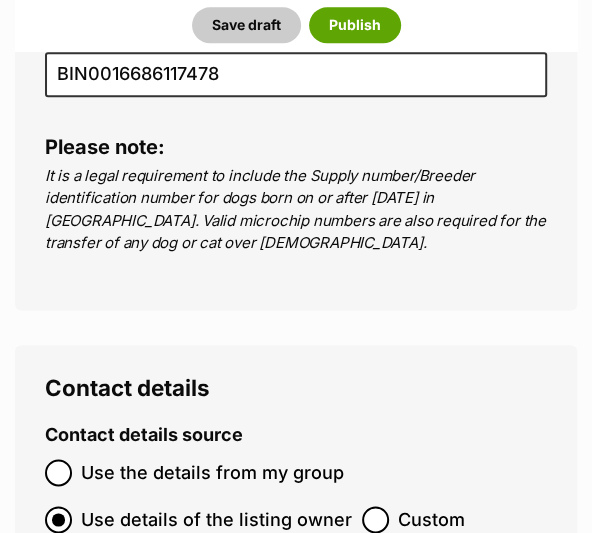 scroll, scrollTop: 8132, scrollLeft: 0, axis: vertical 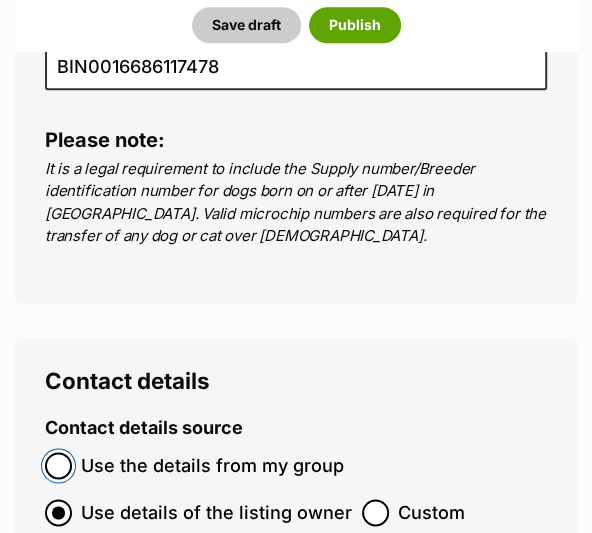 click on "Use the details from my group" at bounding box center [58, 465] 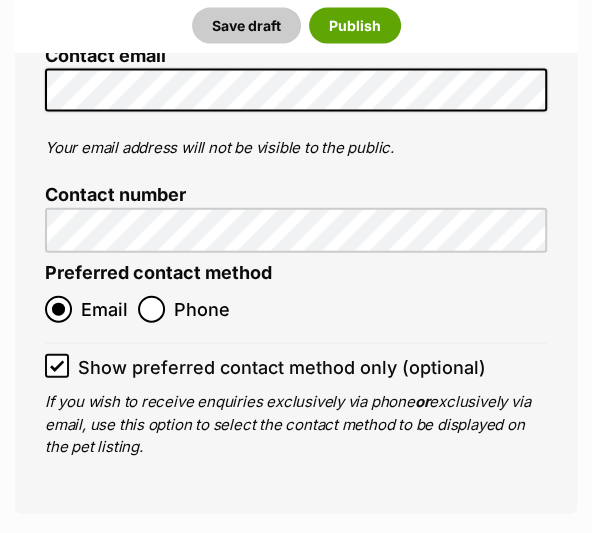 scroll, scrollTop: 8879, scrollLeft: 0, axis: vertical 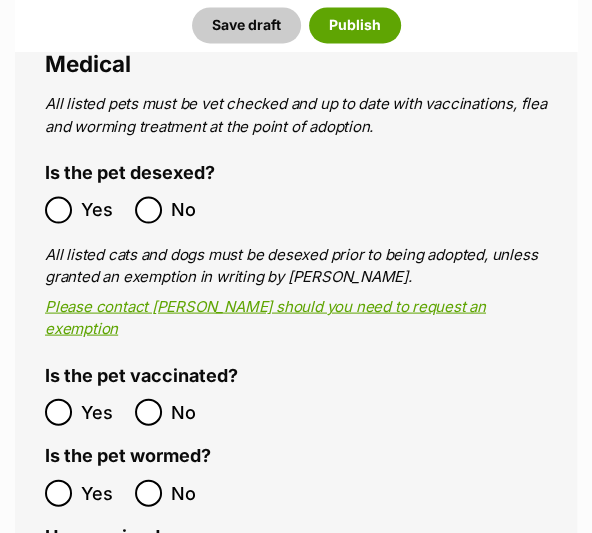 click on "All listed pets must be vet checked and up to date with vaccinations, flea and worming treatment at the point of adoption.
Is the pet desexed?
Yes
No
All listed cats and dogs must be desexed prior to being adopted, unless granted an exemption in writing by [PERSON_NAME].
Please contact [PERSON_NAME] should you need to request an exemption
Is the pet vaccinated?
Yes
No
Is the pet wormed?
Yes
No
Has received [MEDICAL_DATA] prevention within the past 12 months?
Yes
No
Does the pet have any known medical conditions?
No
Yes (Please specify)
Medical history
Mention any pre-existing medical conditions this pet has, and note any ongoing medications or management that may be required. Full transparency for potential adopters regarding the current health status of all pets listed is required.
4000" at bounding box center (296, 715) 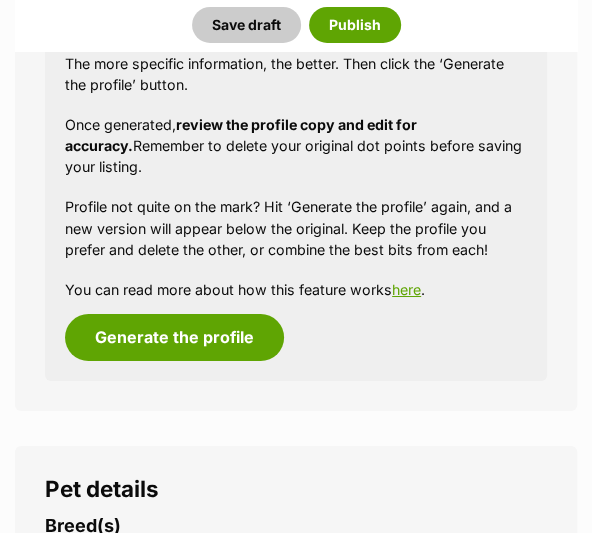 scroll, scrollTop: 2230, scrollLeft: 0, axis: vertical 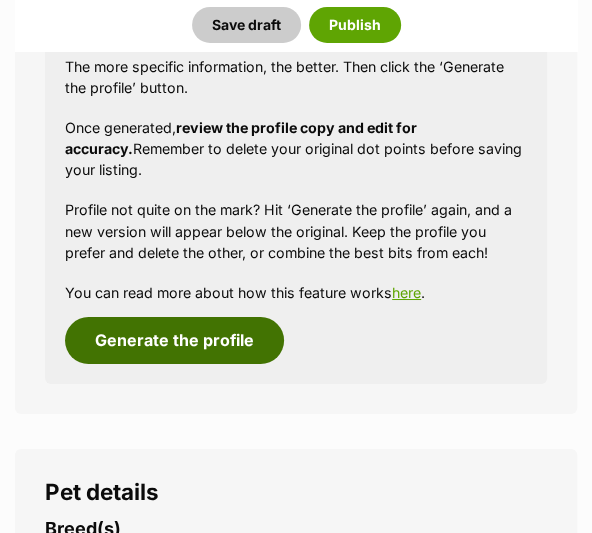 click on "Generate the profile" at bounding box center (174, 340) 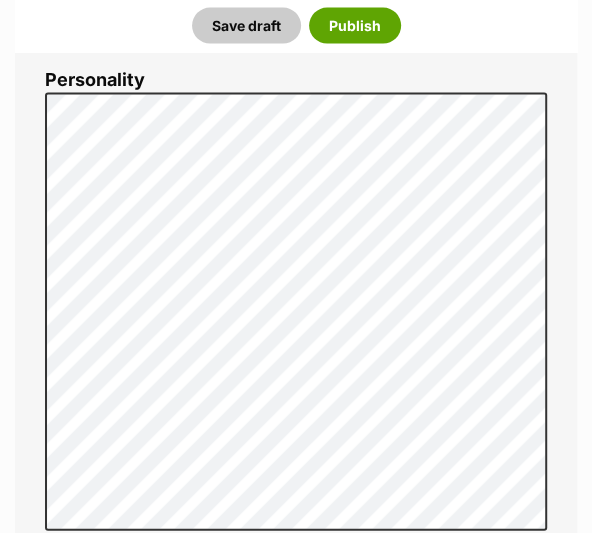 scroll, scrollTop: 1296, scrollLeft: 0, axis: vertical 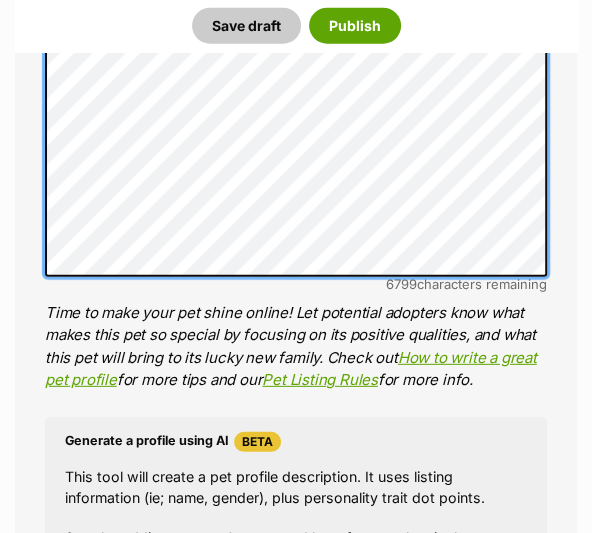 click on "Listing owner Choose an owner [PERSON_NAME]
The owner of the pet listing is able to edit the listing and manage enquiries with potential adopters. Note:
Group Admins
are also able to edit this pet listing and manage all it's enquiries.
Any time this pet receives new enquiries or messages from potential adopters, we'll also send you an email notification. Members can opt out of receiving these emails via their
notification settings .
About This Pet Name
Henlo there, it looks like you might be using the pet name field to indicate that this pet is now on hold - we recommend updating the status to on hold from the listing page instead!
Every pet deserves a name. If you don’t know the pet’s name, make one up! It can be something simple and sweet like ‘Fluffy’, or get creative and have some fun with it. A name helps potential adopters connect with the pet.
Species Dog
Best feature (optional)
Personality 6799  characters remaining
for more tips and our" at bounding box center (296, 3299) 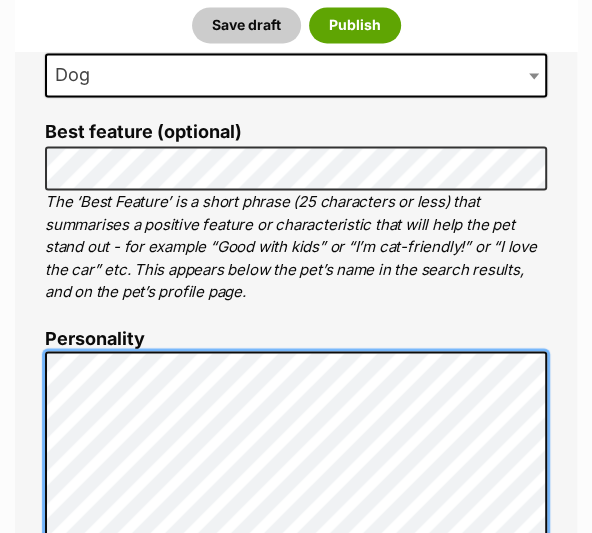 scroll, scrollTop: 1057, scrollLeft: 0, axis: vertical 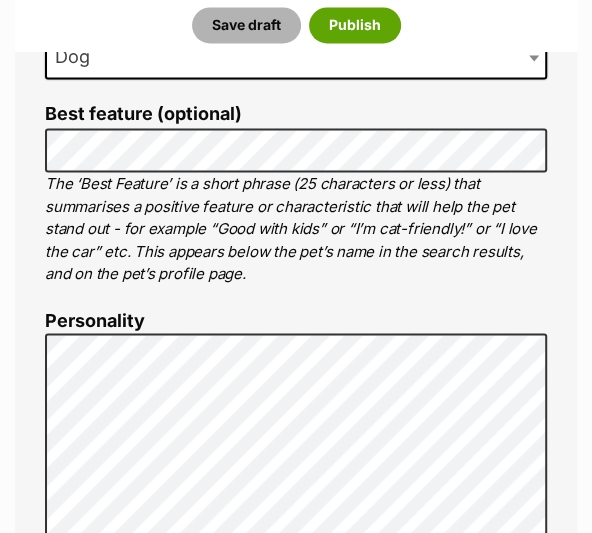 click on "Save draft" at bounding box center (246, 25) 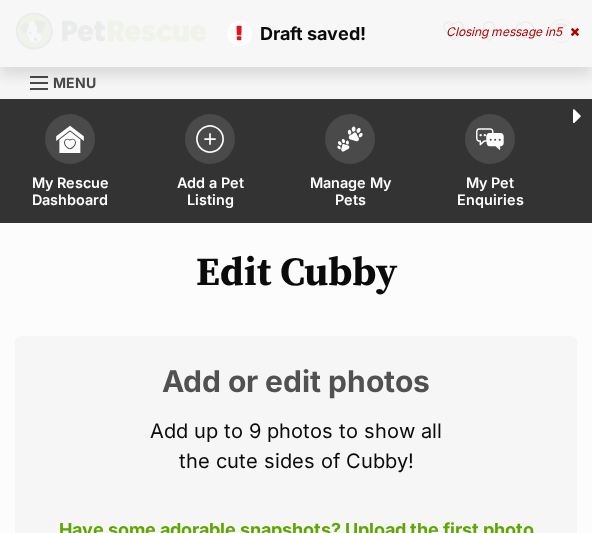 select 